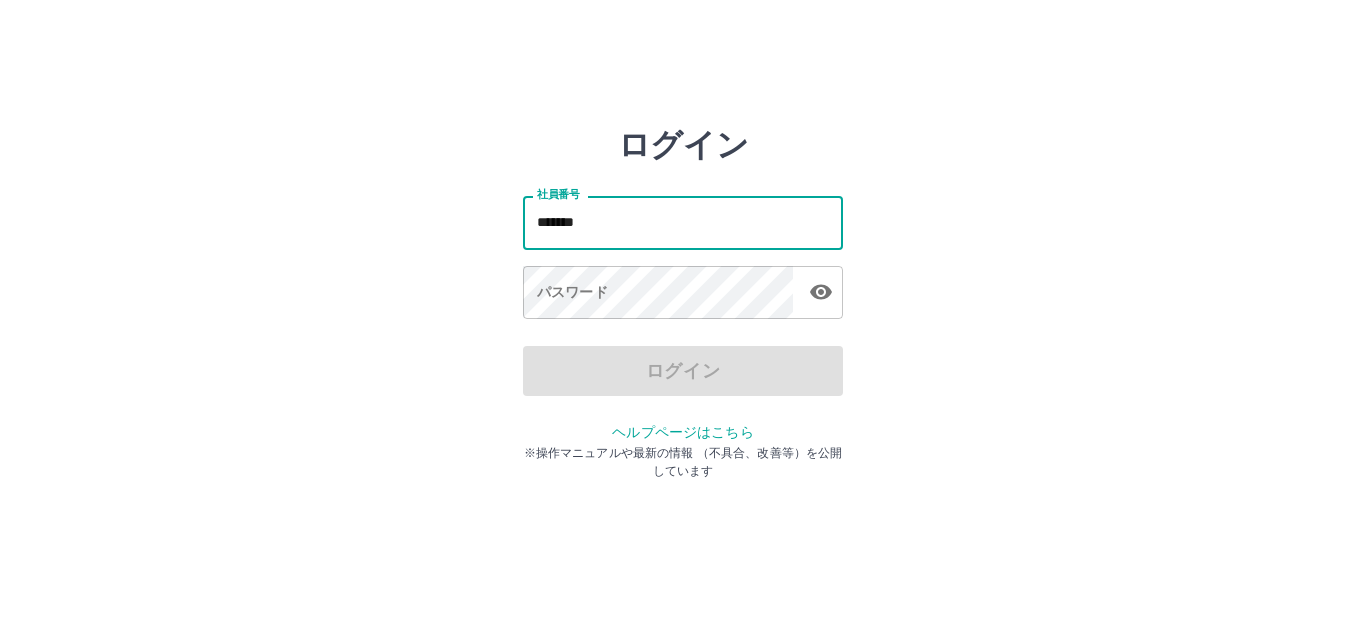 scroll, scrollTop: 0, scrollLeft: 0, axis: both 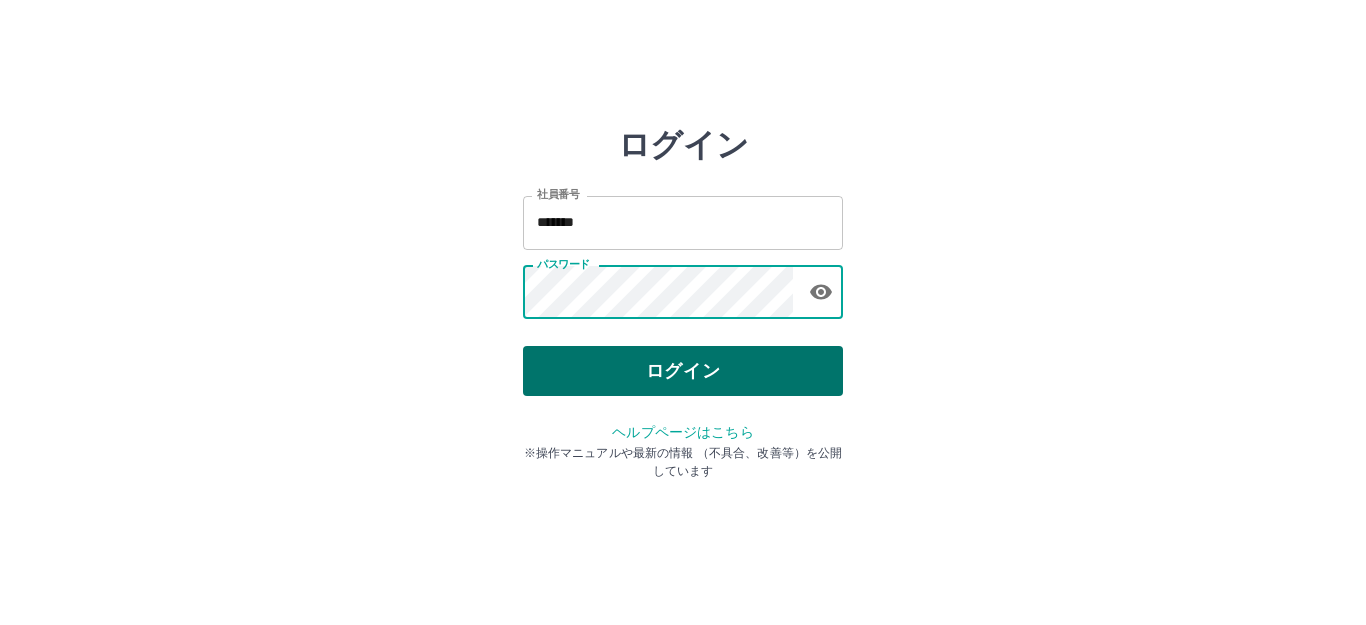 click on "ログイン" at bounding box center [683, 371] 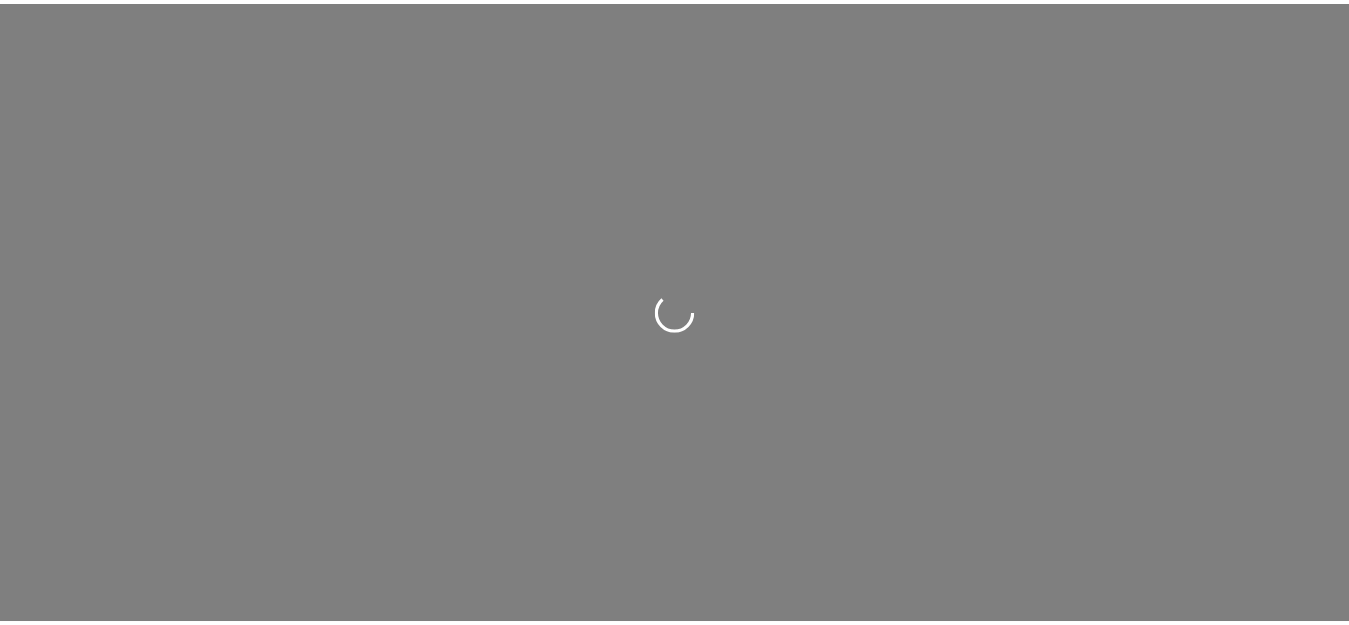 scroll, scrollTop: 0, scrollLeft: 0, axis: both 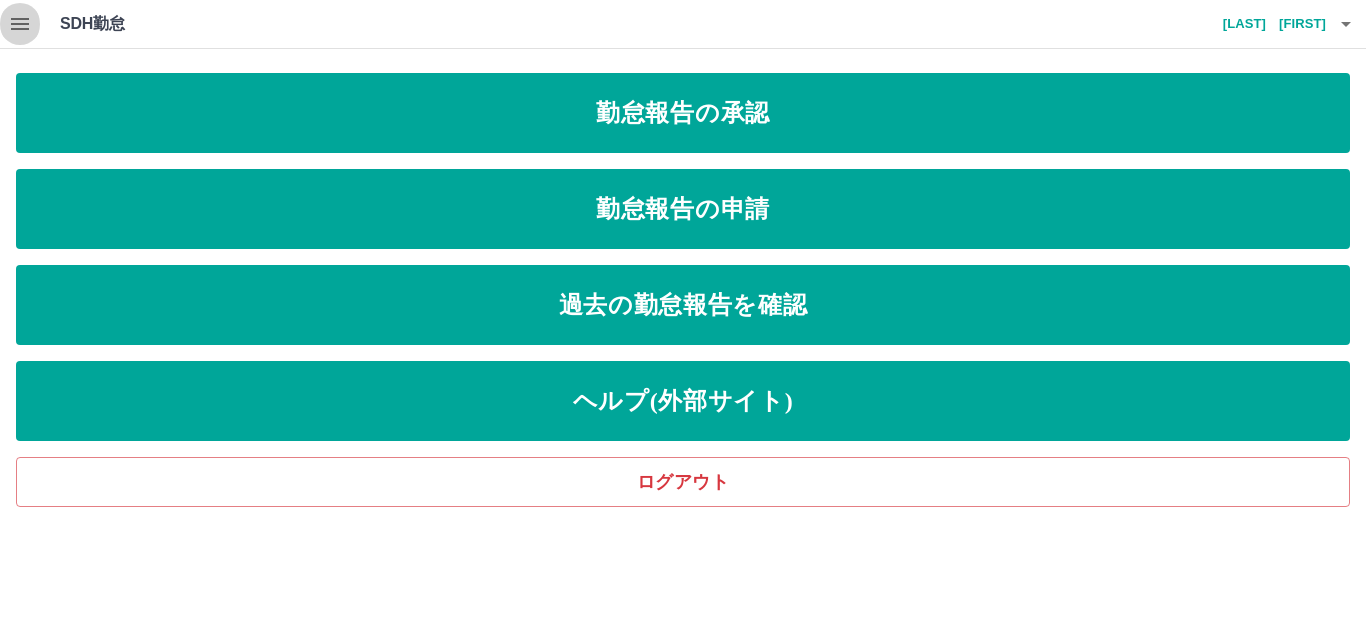 click 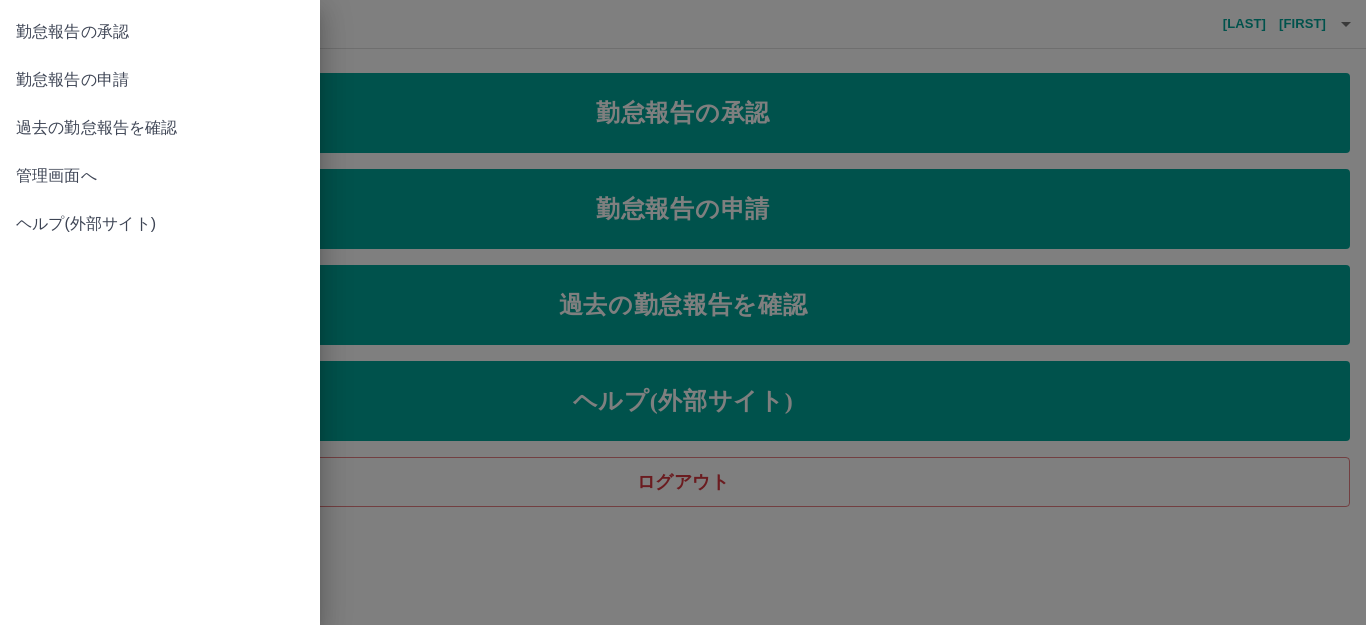 click on "管理画面へ" at bounding box center [160, 176] 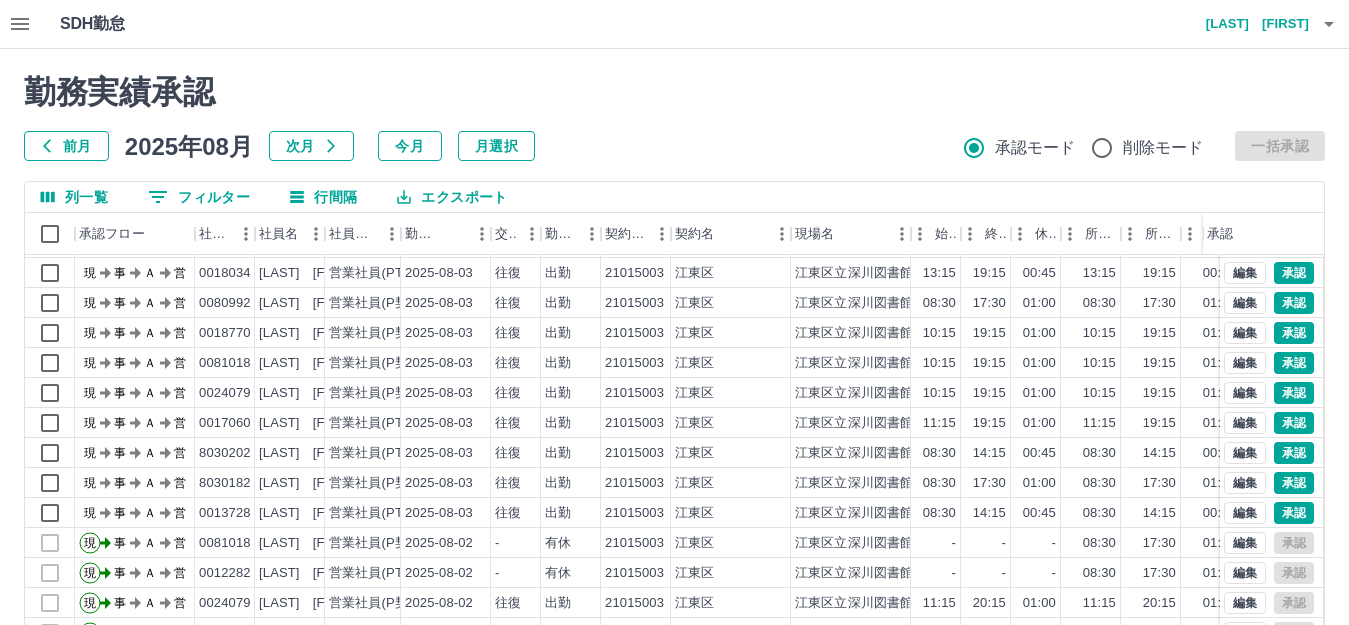 scroll, scrollTop: 104, scrollLeft: 0, axis: vertical 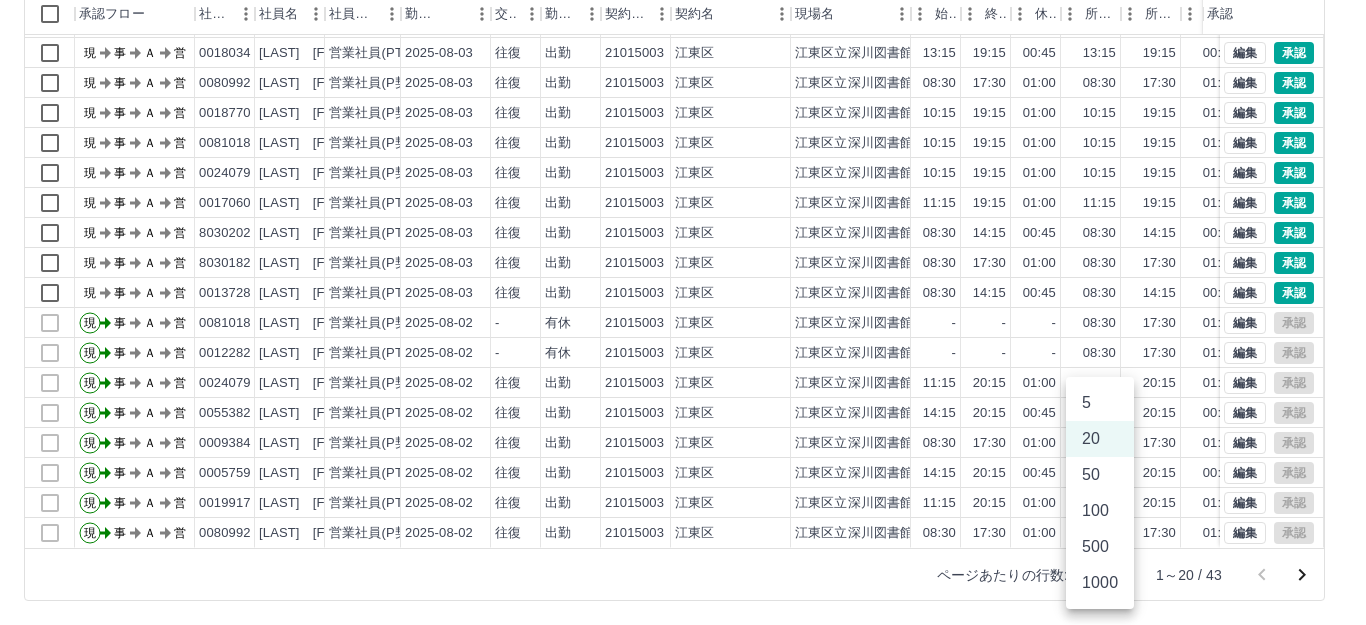 click on "SDH勤怠 高橋　幸一 勤務実績承認 前月 2025年08月 次月 今月 月選択 承認モード 削除モード 一括承認 列一覧 0 フィルター 行間隔 エクスポート 承認フロー 社員番号 社員名 社員区分 勤務日 交通費 勤務区分 契約コード 契約名 現場名 始業 終業 休憩 所定開始 所定終業 所定休憩 拘束 勤務 遅刻等 コメント ステータス 承認 現 事 Ａ 営 0103189 永見　歩央 営業社員(PT契約) 2025-08-03 往復 出勤 21015003 江東区 江東区立深川図書館 14:45 19:15 00:30 14:45 19:15 00:30 04:30 04:00 00:00 現場責任者承認待 現 事 Ａ 営 0007812 川又　佑介 営業社員(P契約) 2025-08-03 往復 出勤 21015003 江東区 江東区立深川図書館 08:30 17:30 01:00 08:30 17:30 01:00 09:00 08:00 00:00 現場責任者承認待 現 事 Ａ 営 0018034 大武　由美子 営業社員(PT契約) 2025-08-03 往復 出勤 21015003 江東区 江東区立深川図書館 13:15 19:15 00:45 13:15 現" at bounding box center [683, 202] 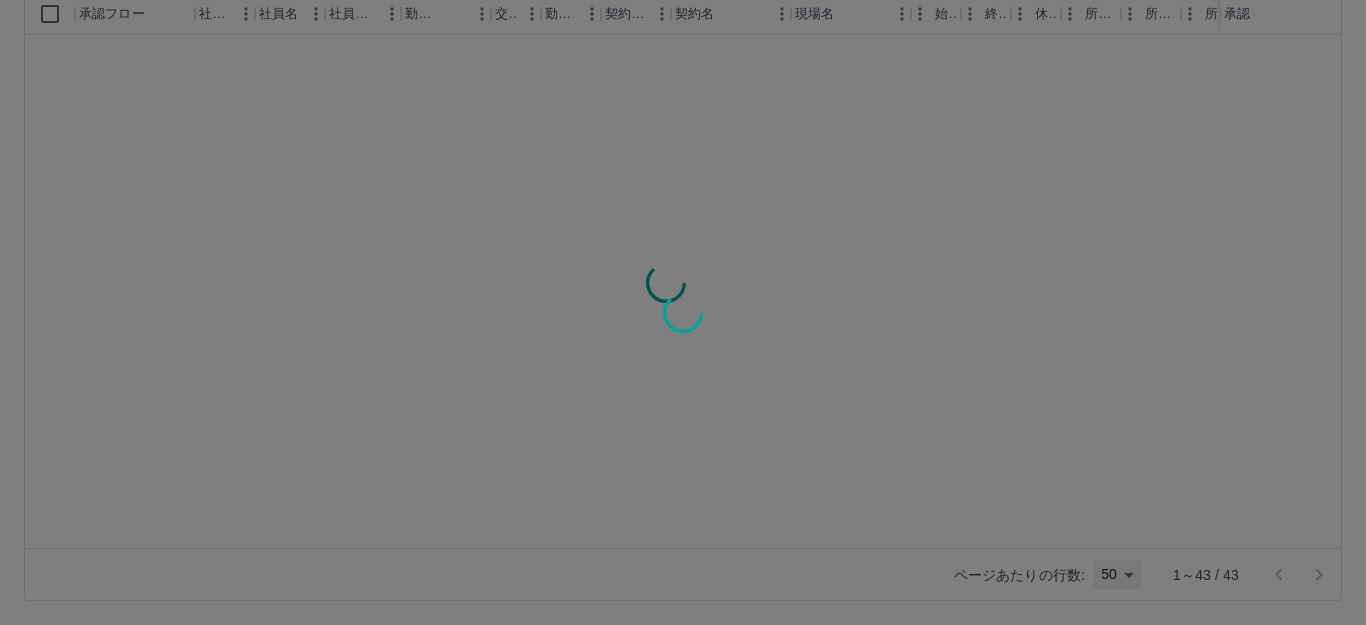 type on "**" 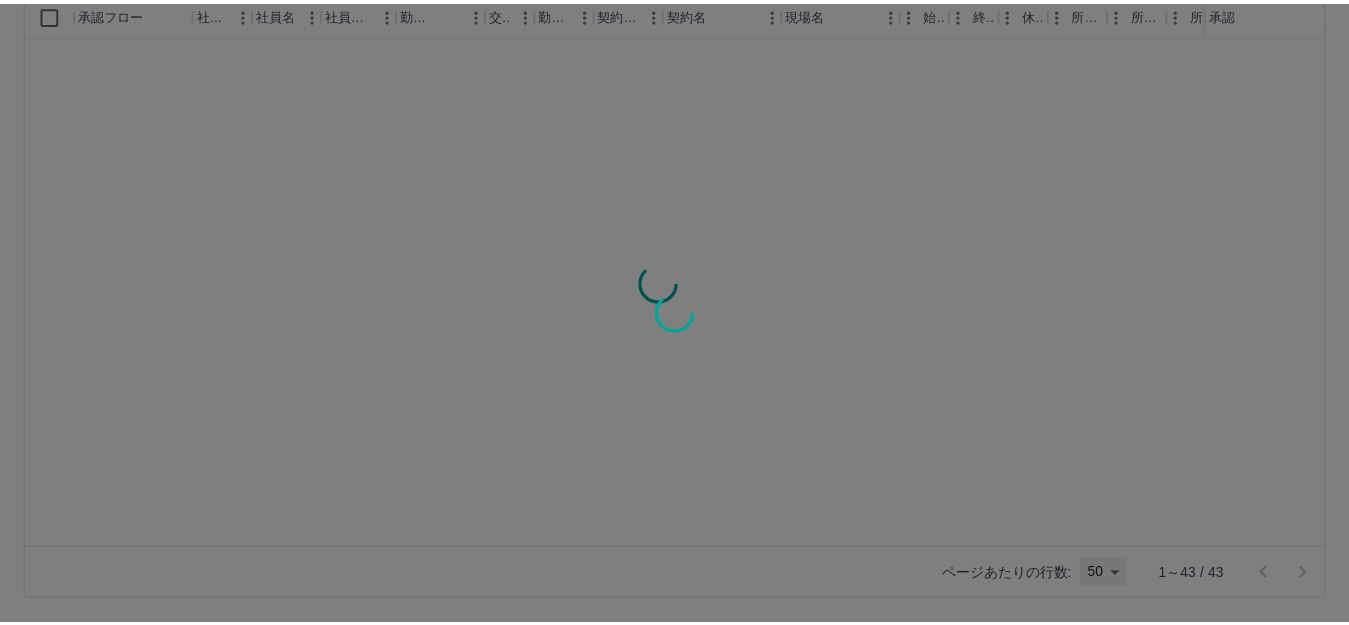 scroll, scrollTop: 0, scrollLeft: 0, axis: both 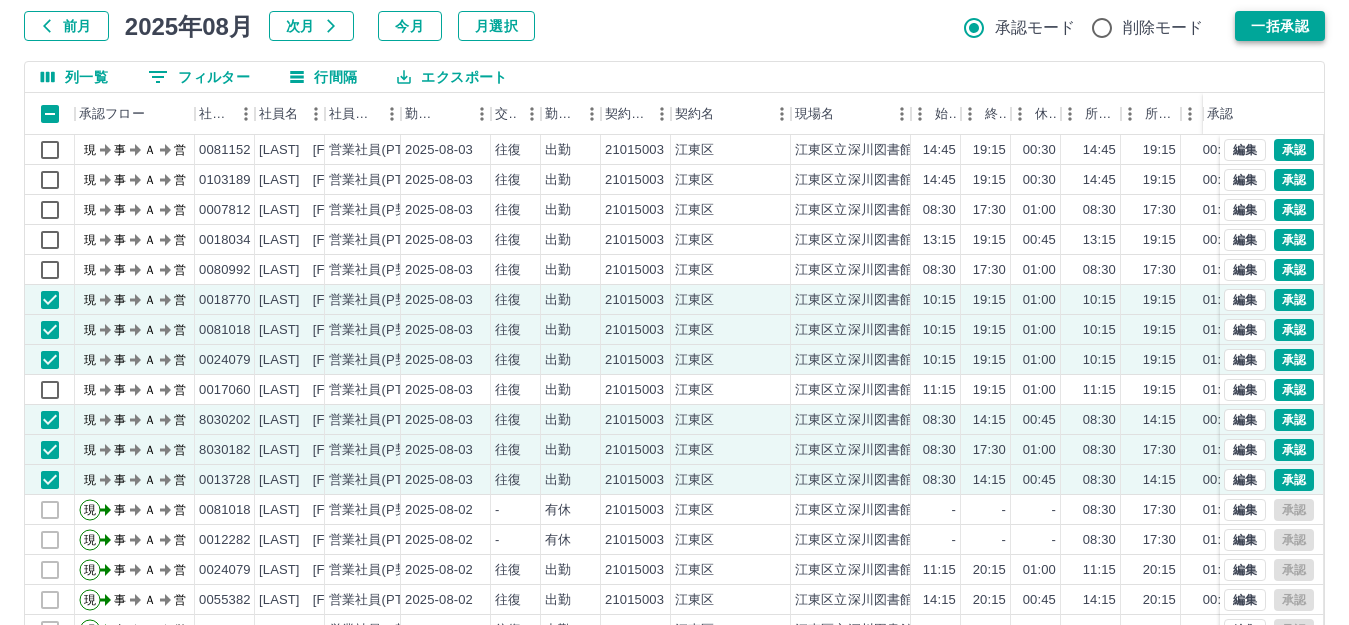 click on "一括承認" at bounding box center [1280, 26] 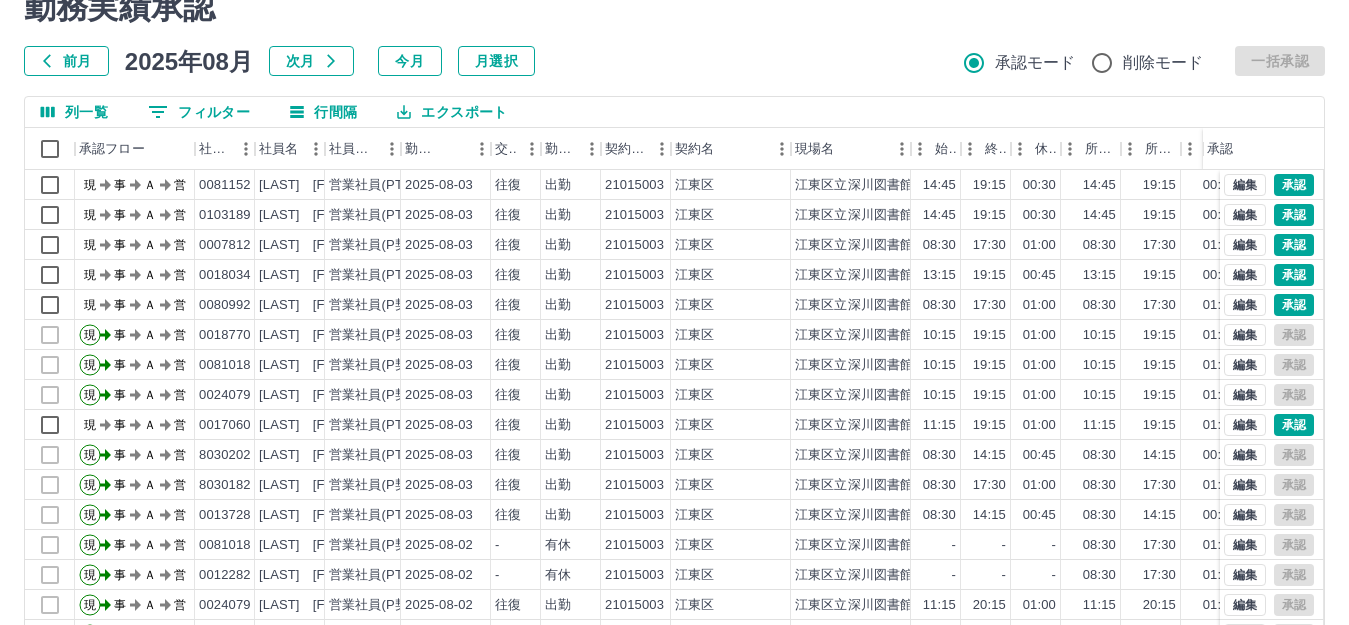 scroll, scrollTop: 120, scrollLeft: 0, axis: vertical 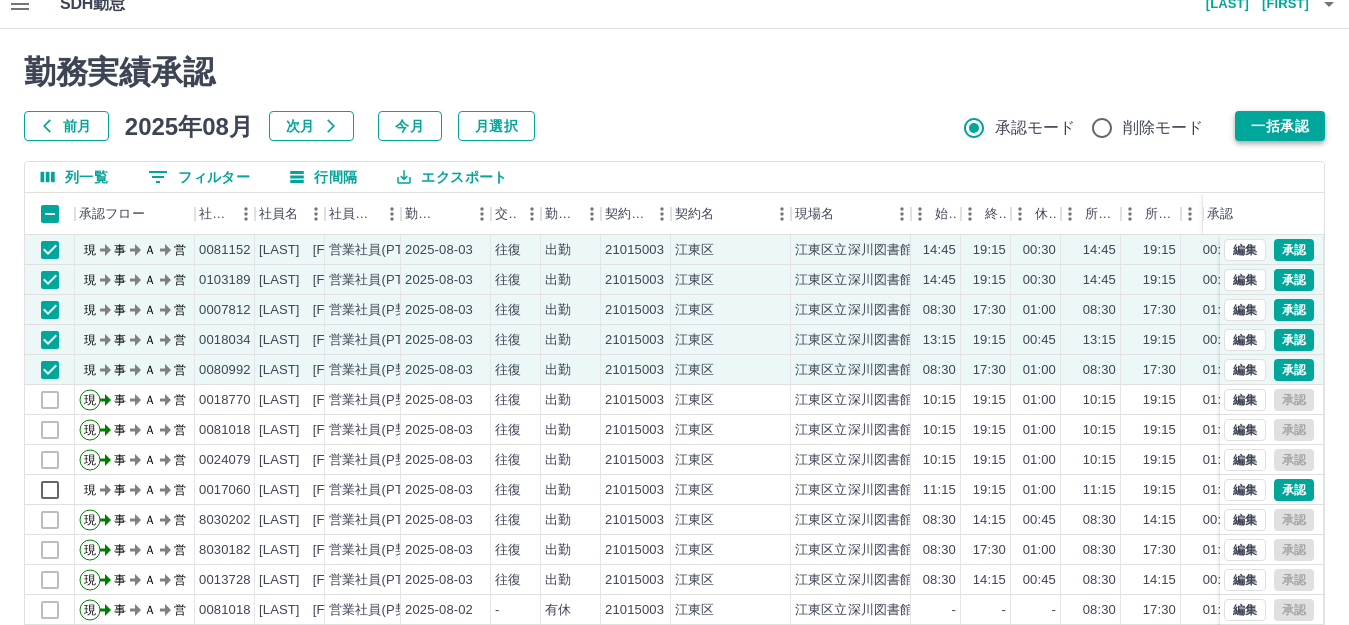 click on "一括承認" at bounding box center [1280, 126] 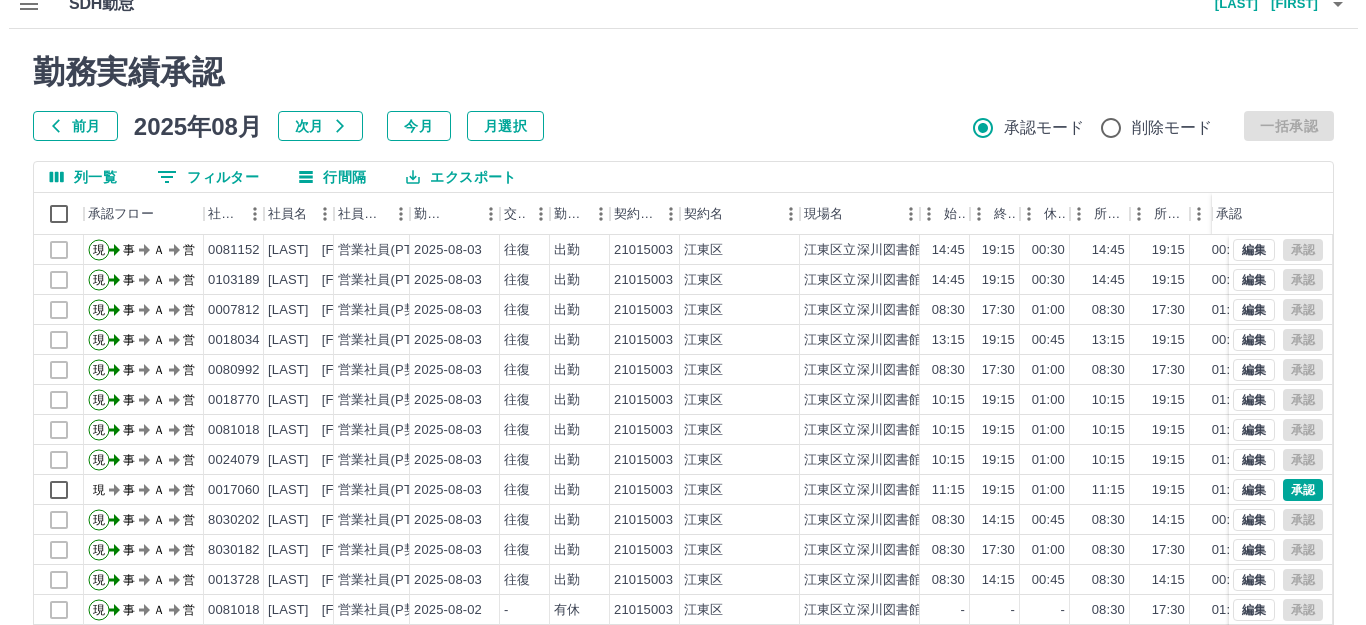scroll, scrollTop: 0, scrollLeft: 0, axis: both 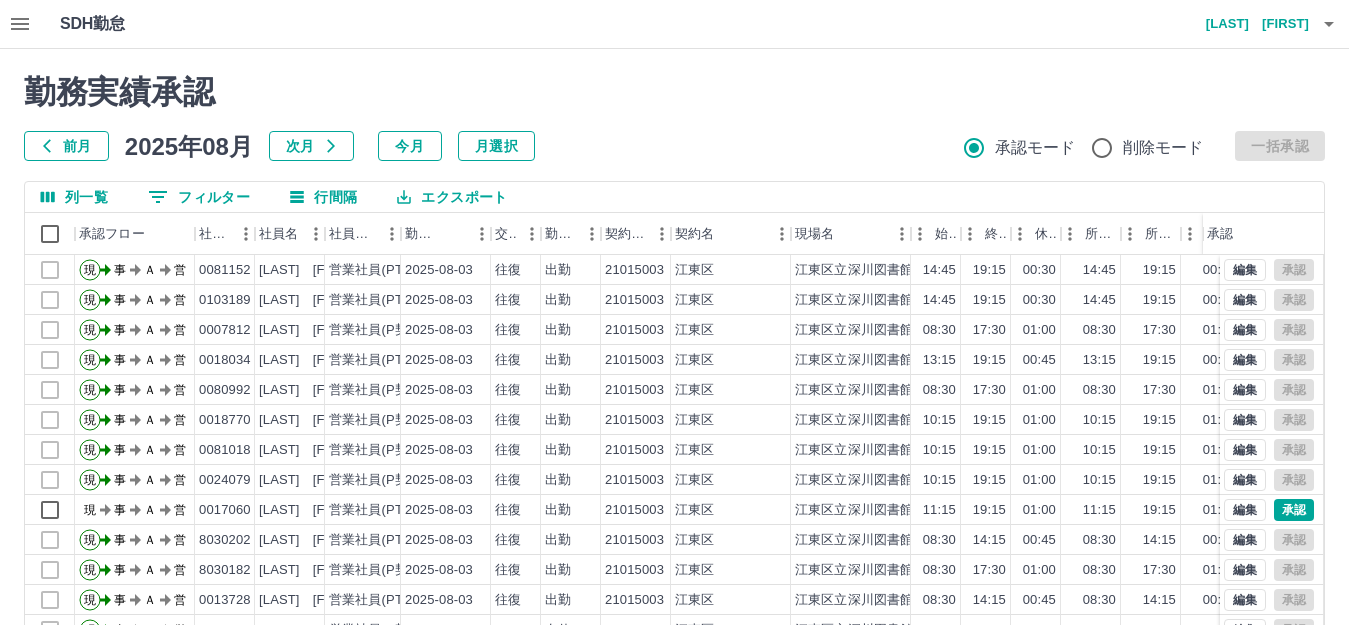 click on "高橋　幸一" at bounding box center [1249, 24] 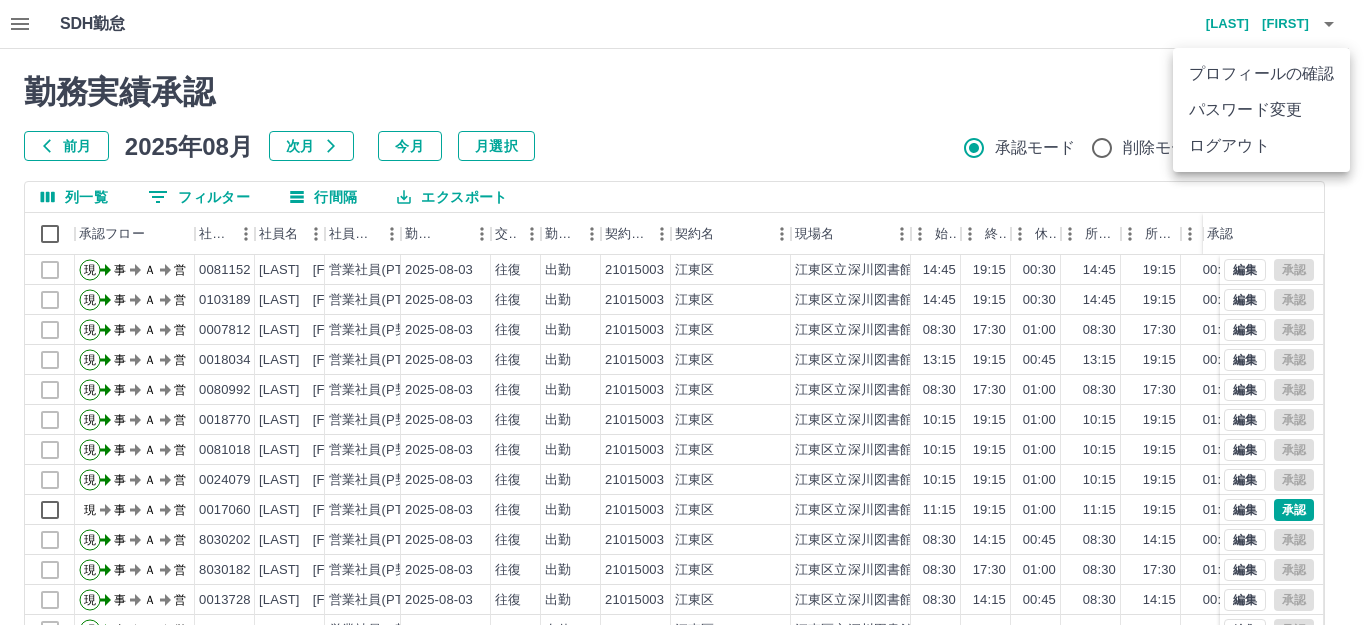click on "ログアウト" at bounding box center (1261, 146) 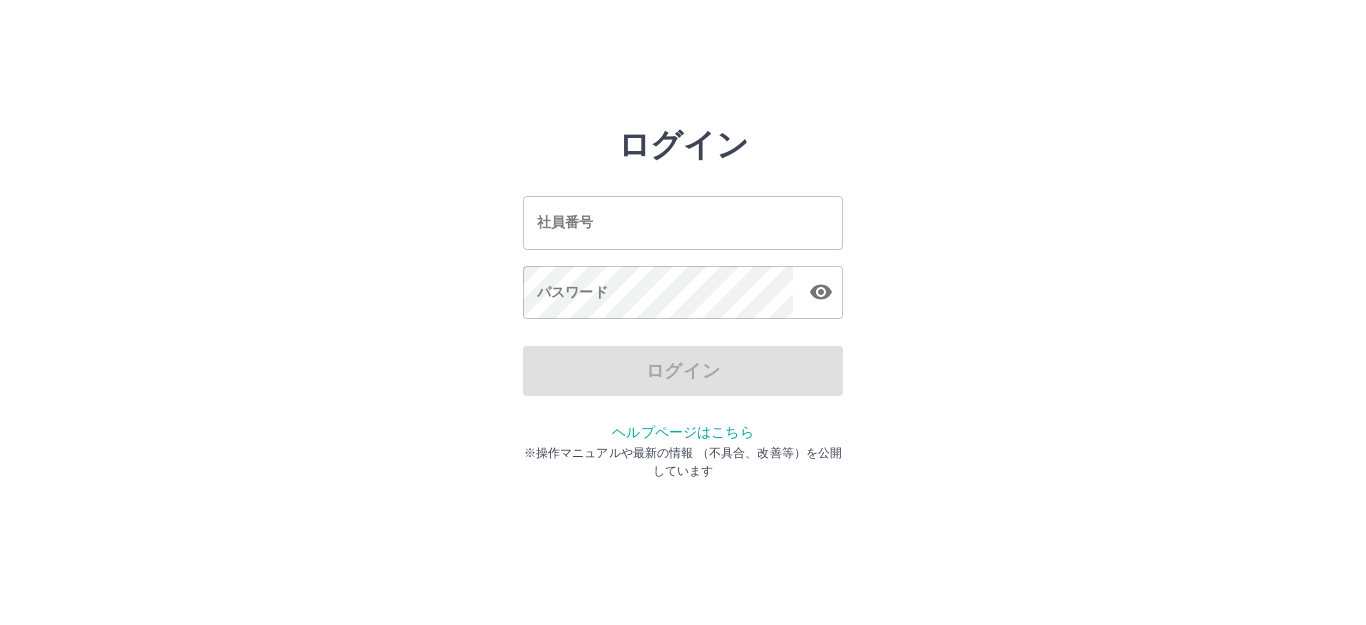 scroll, scrollTop: 0, scrollLeft: 0, axis: both 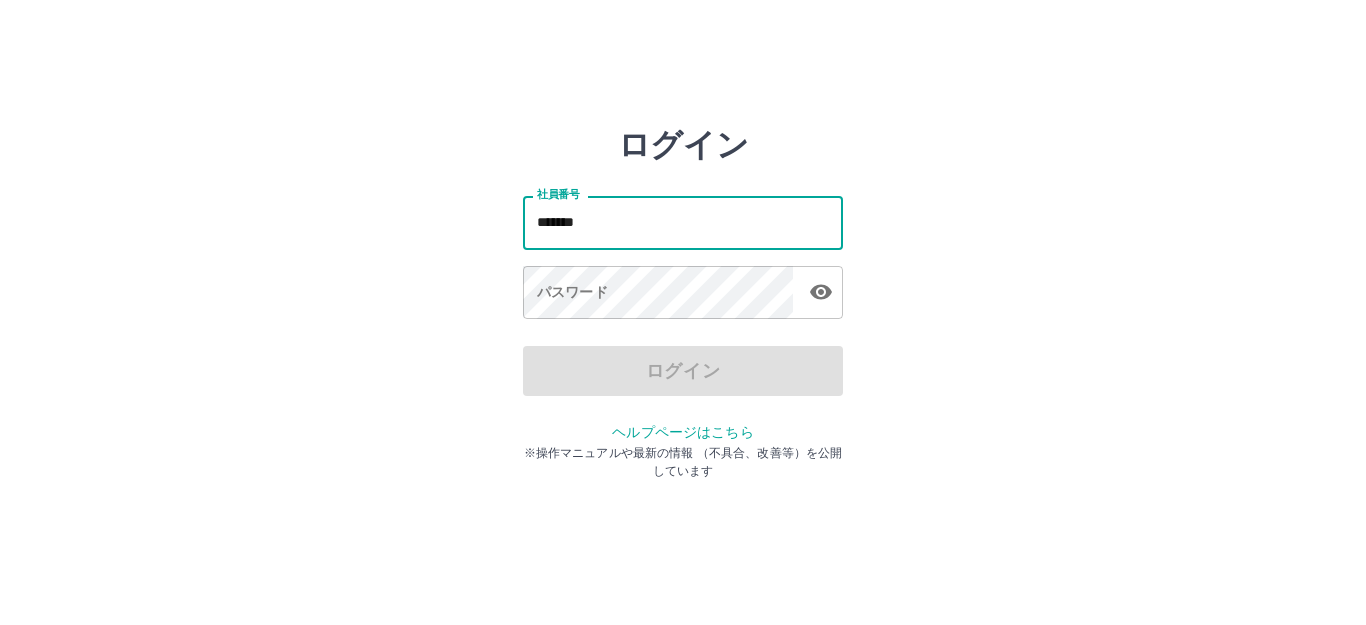 type on "*******" 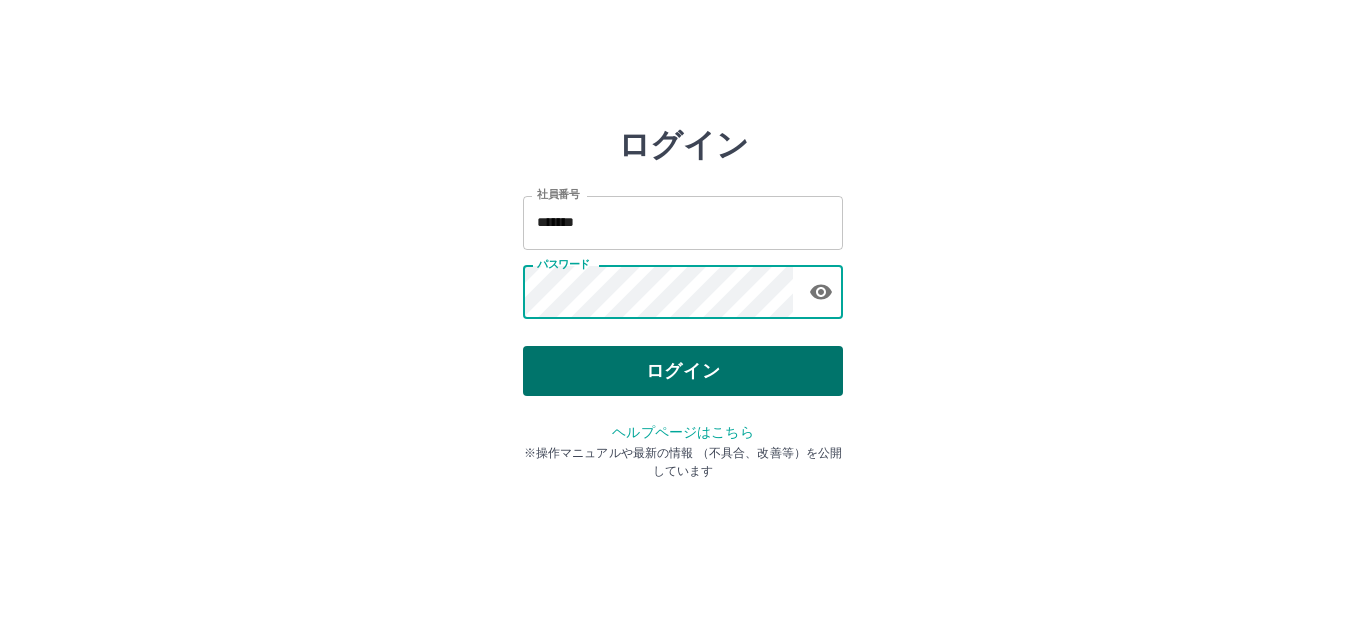 click on "ログイン" at bounding box center [683, 371] 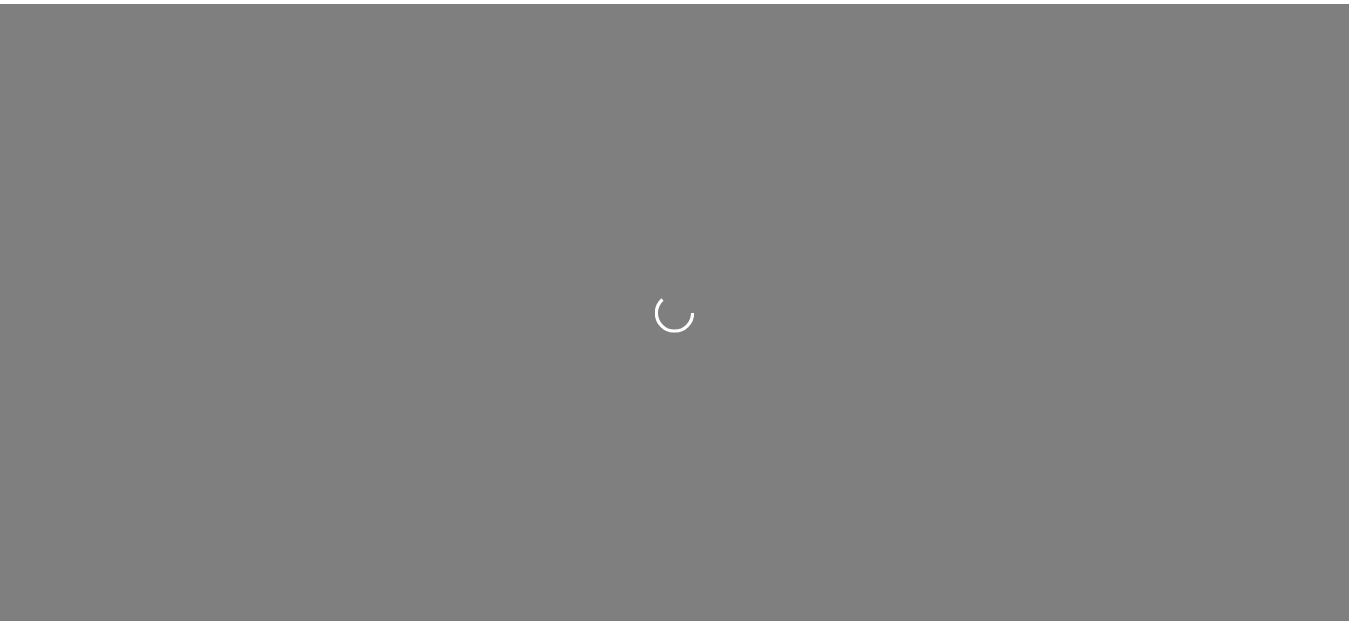 scroll, scrollTop: 0, scrollLeft: 0, axis: both 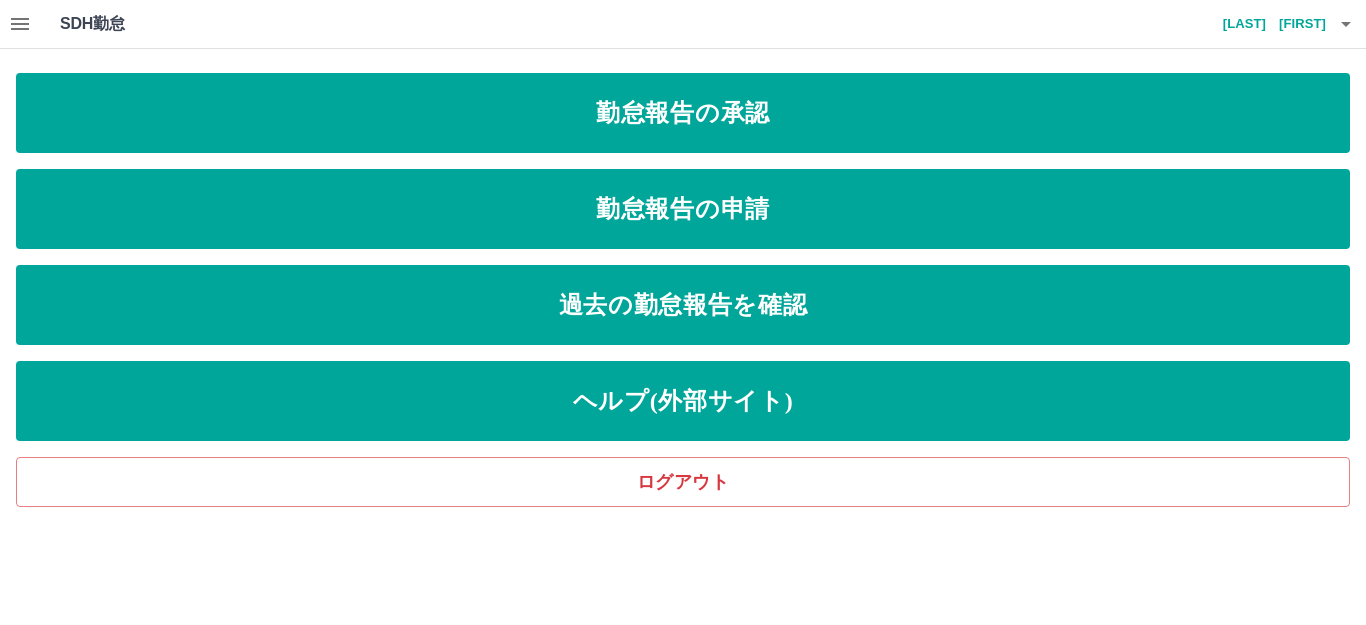 click 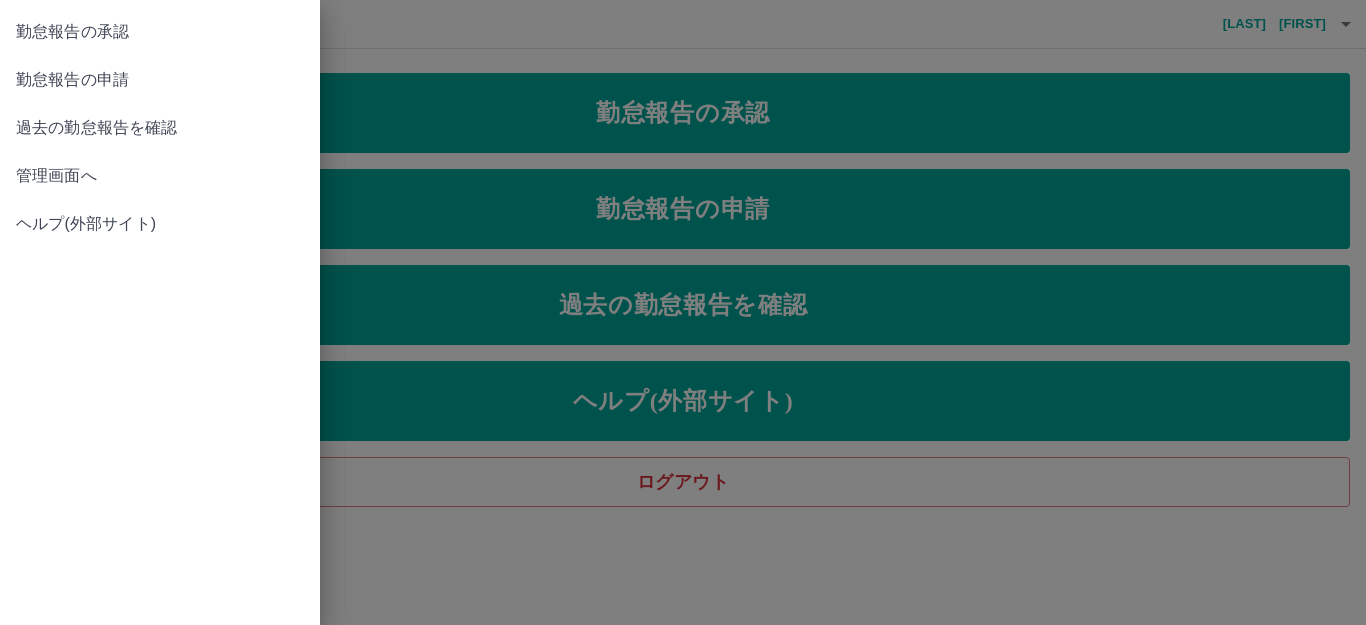 click on "管理画面へ" at bounding box center [160, 176] 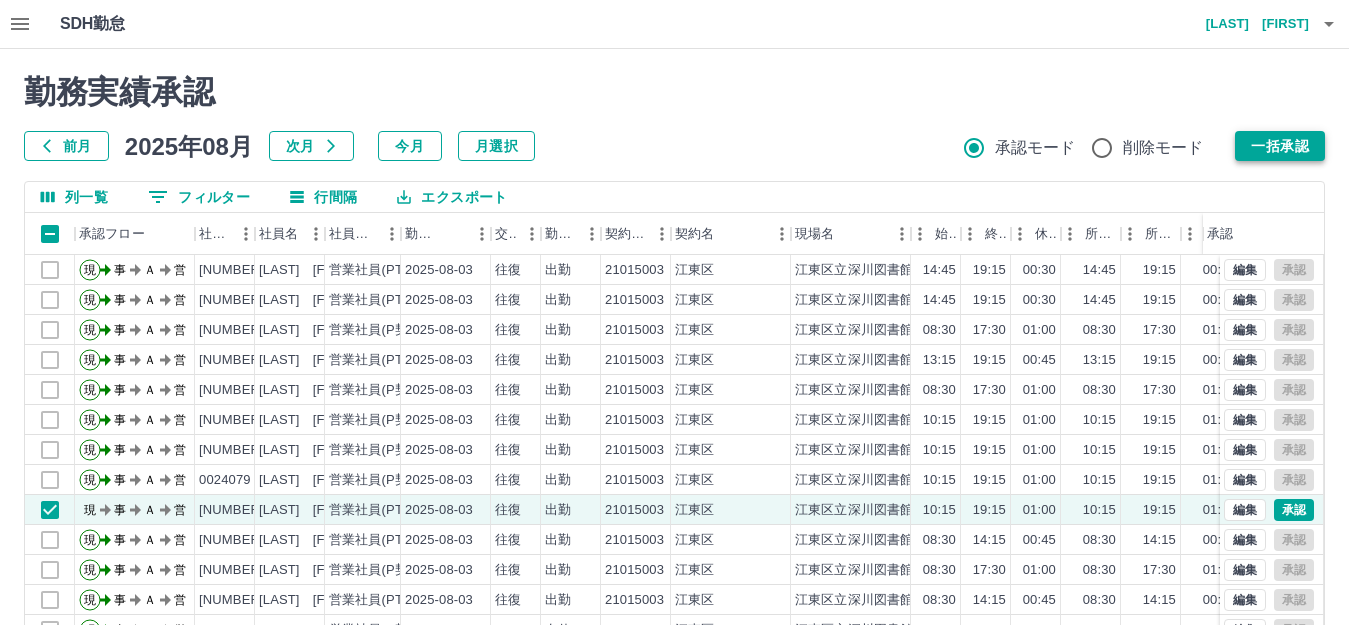 click on "一括承認" at bounding box center [1280, 146] 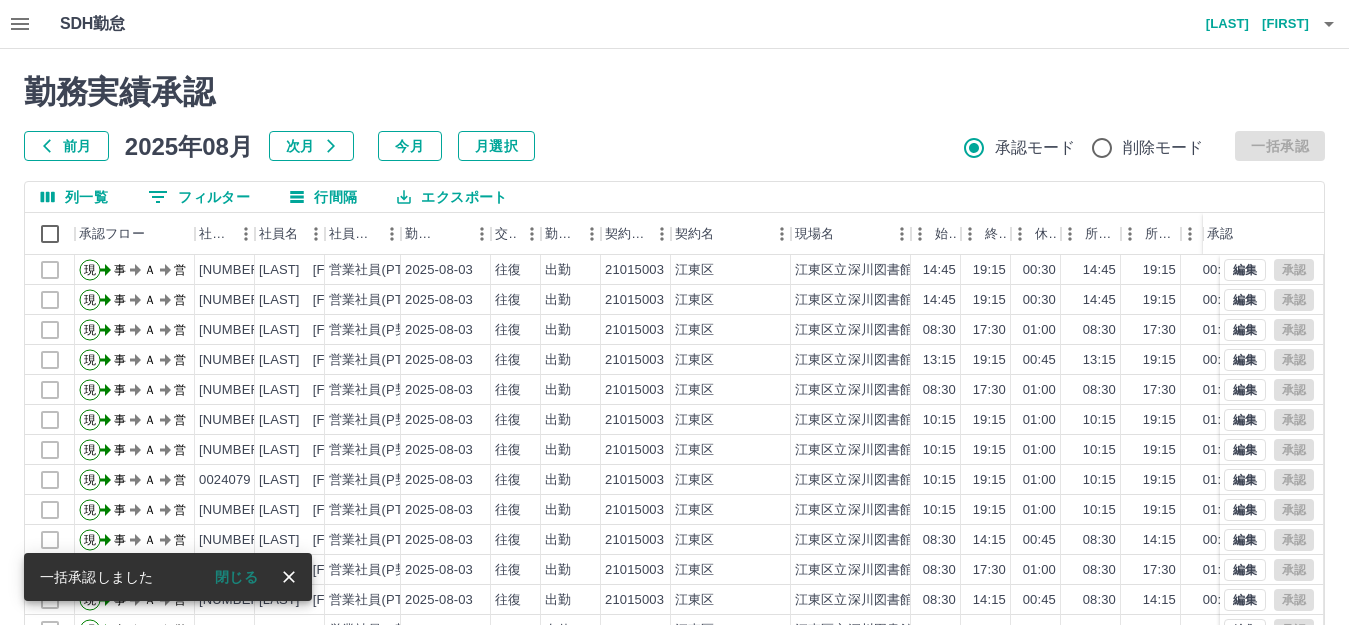 click 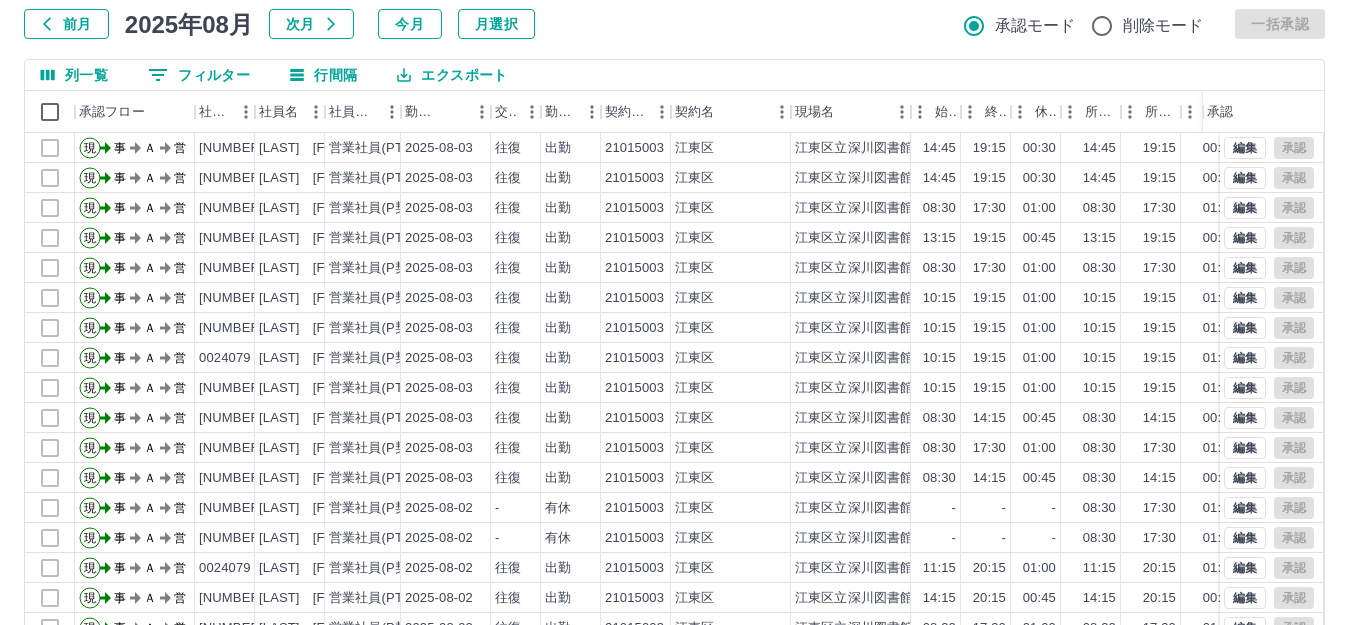 scroll, scrollTop: 220, scrollLeft: 0, axis: vertical 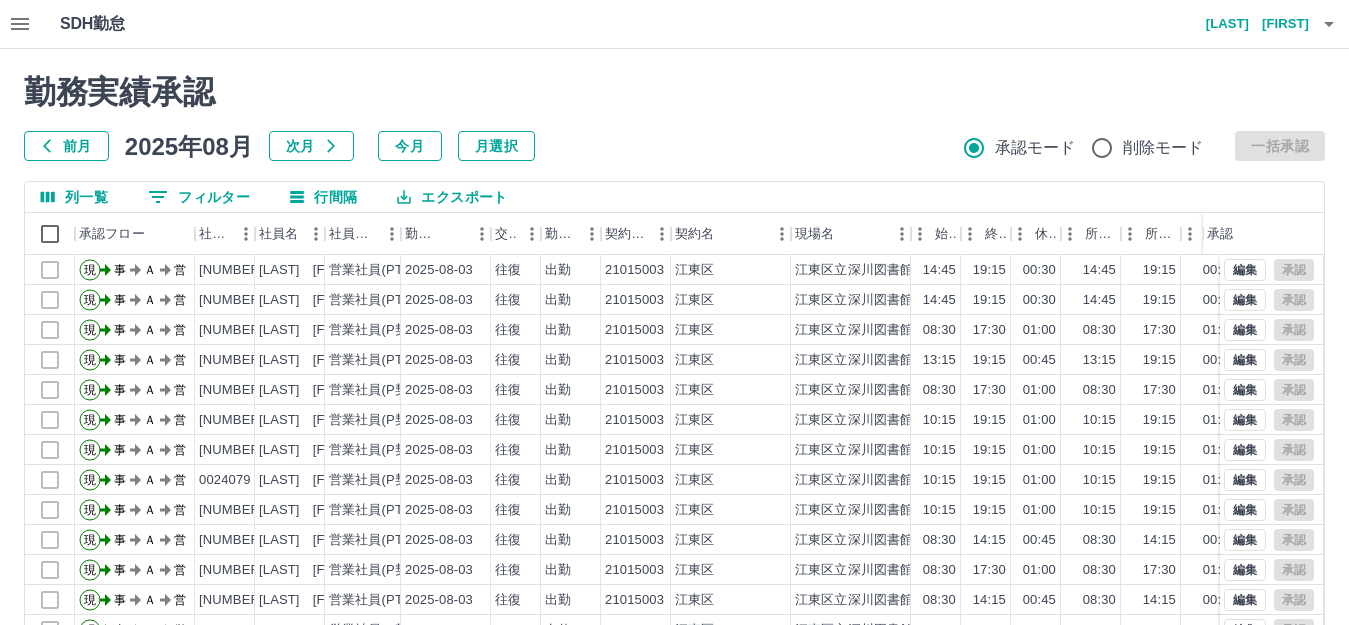 click on "高橋　幸一" at bounding box center (1249, 24) 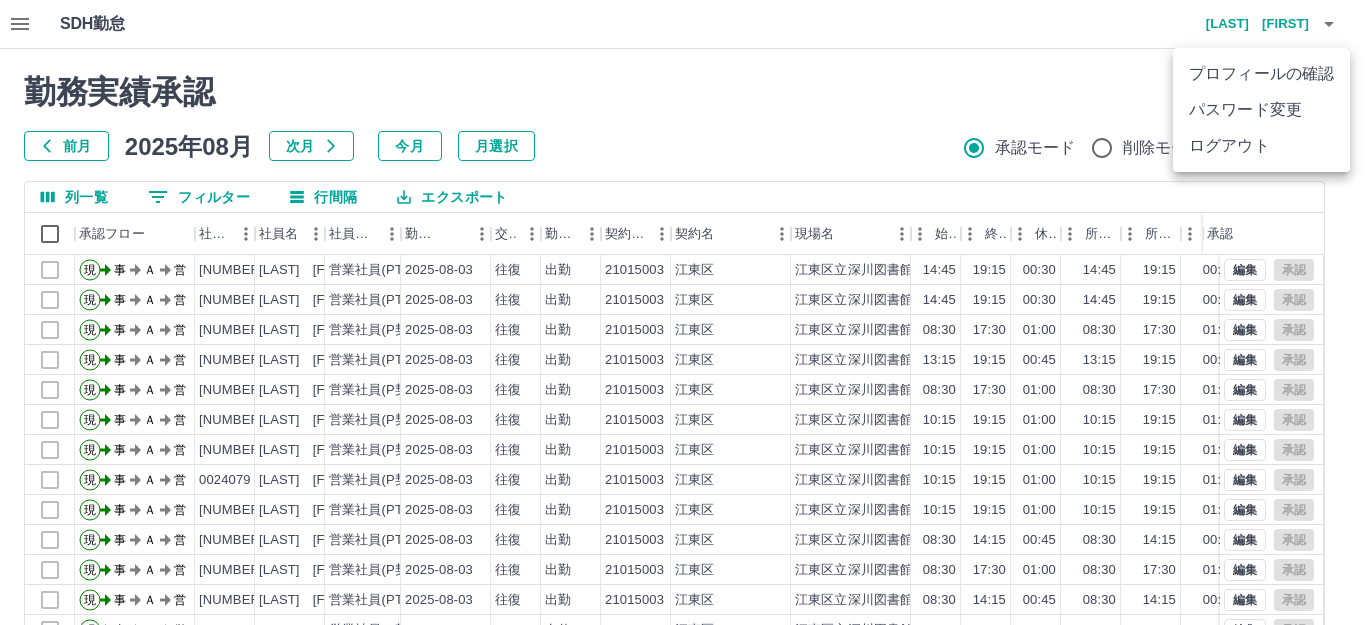 click on "ログアウト" at bounding box center (1261, 146) 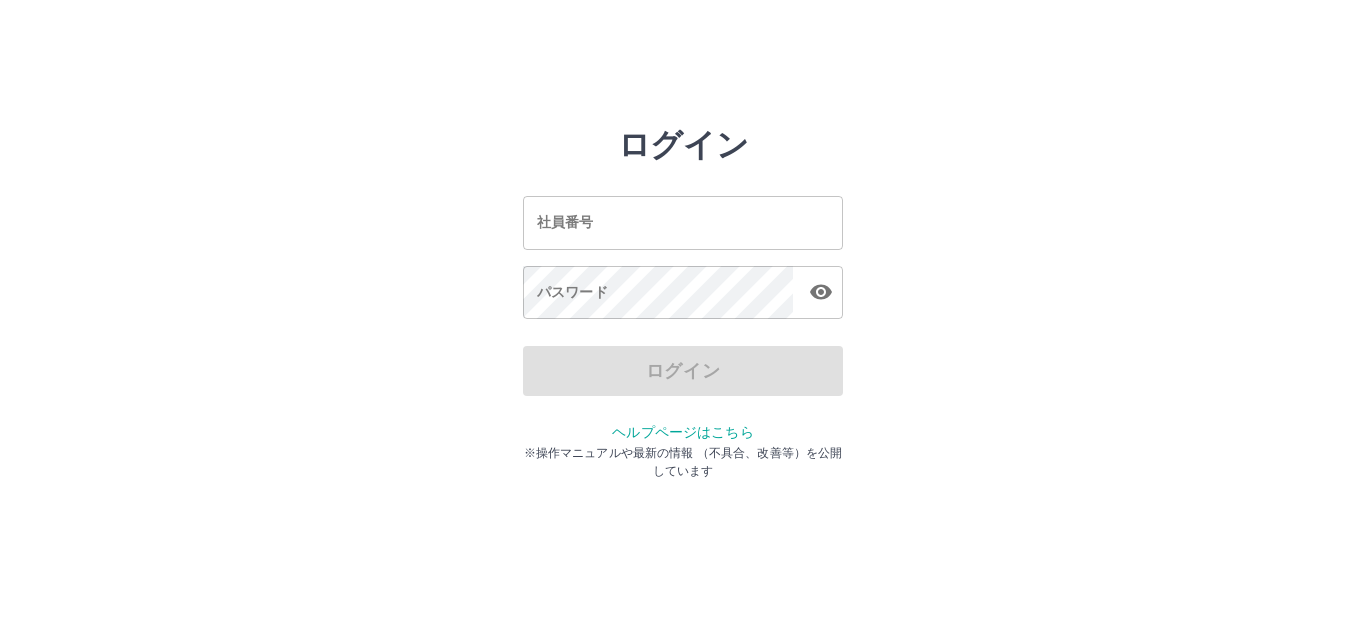 scroll, scrollTop: 0, scrollLeft: 0, axis: both 